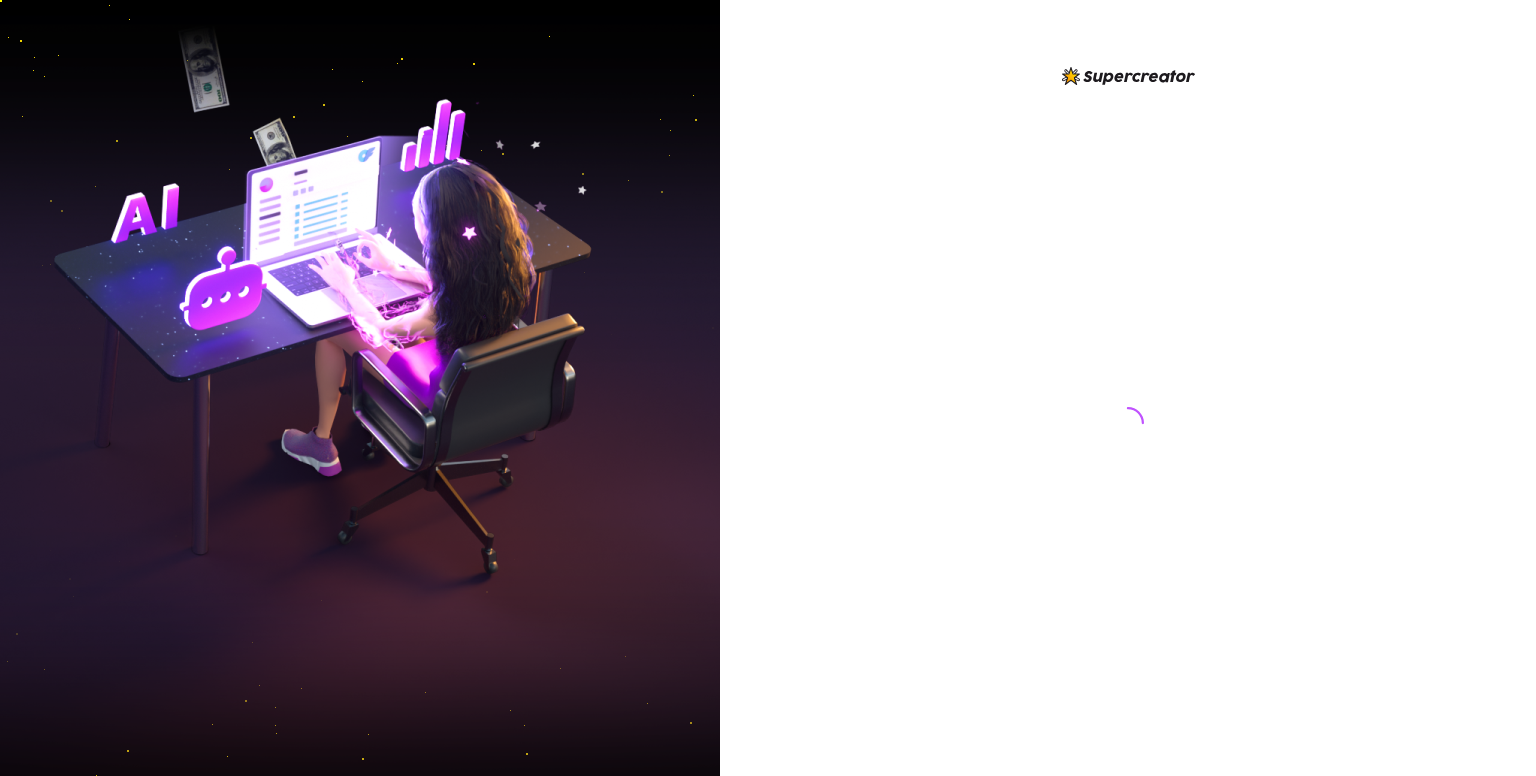 scroll, scrollTop: 0, scrollLeft: 0, axis: both 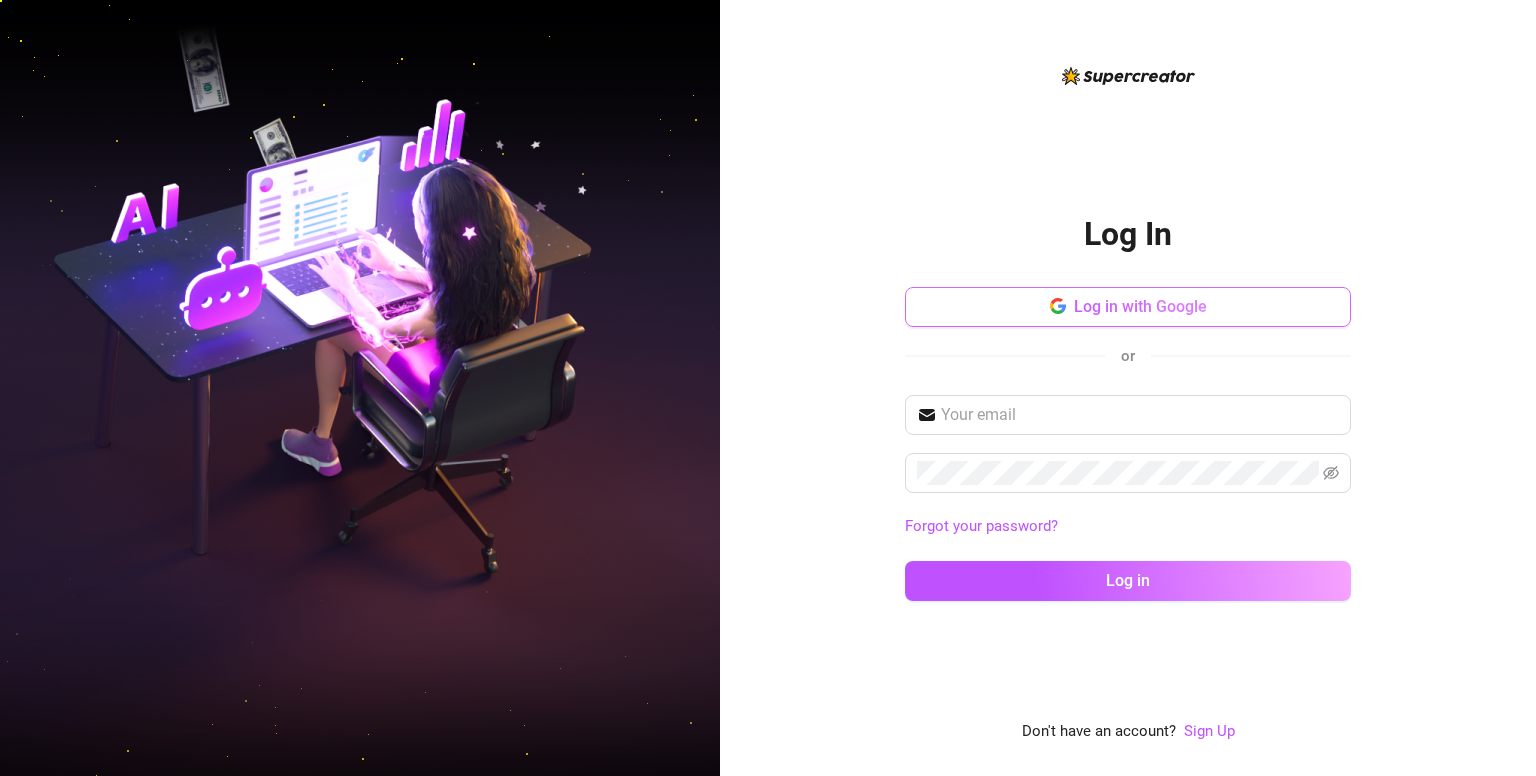 click on "Log in with Google" at bounding box center (1140, 306) 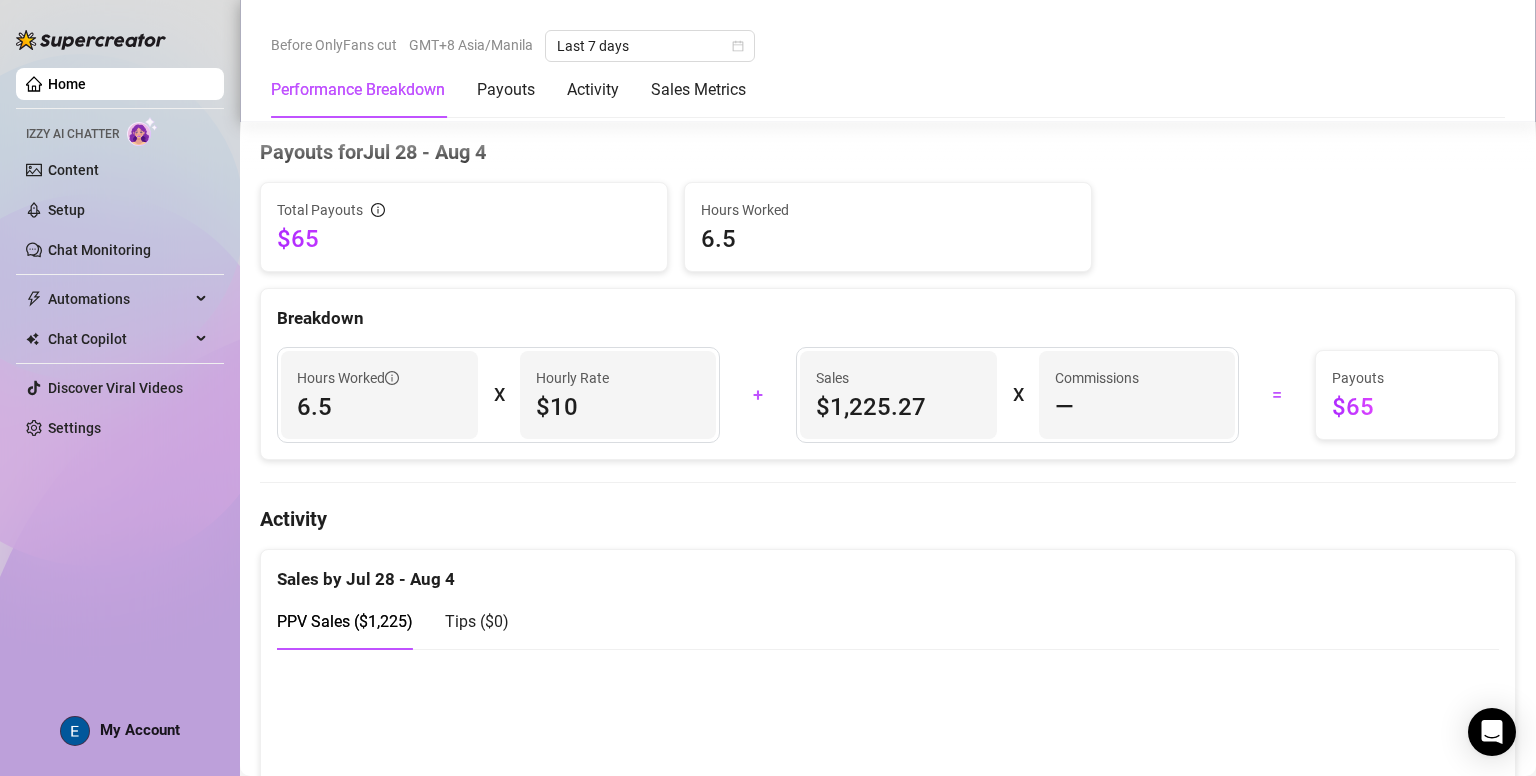 scroll, scrollTop: 0, scrollLeft: 0, axis: both 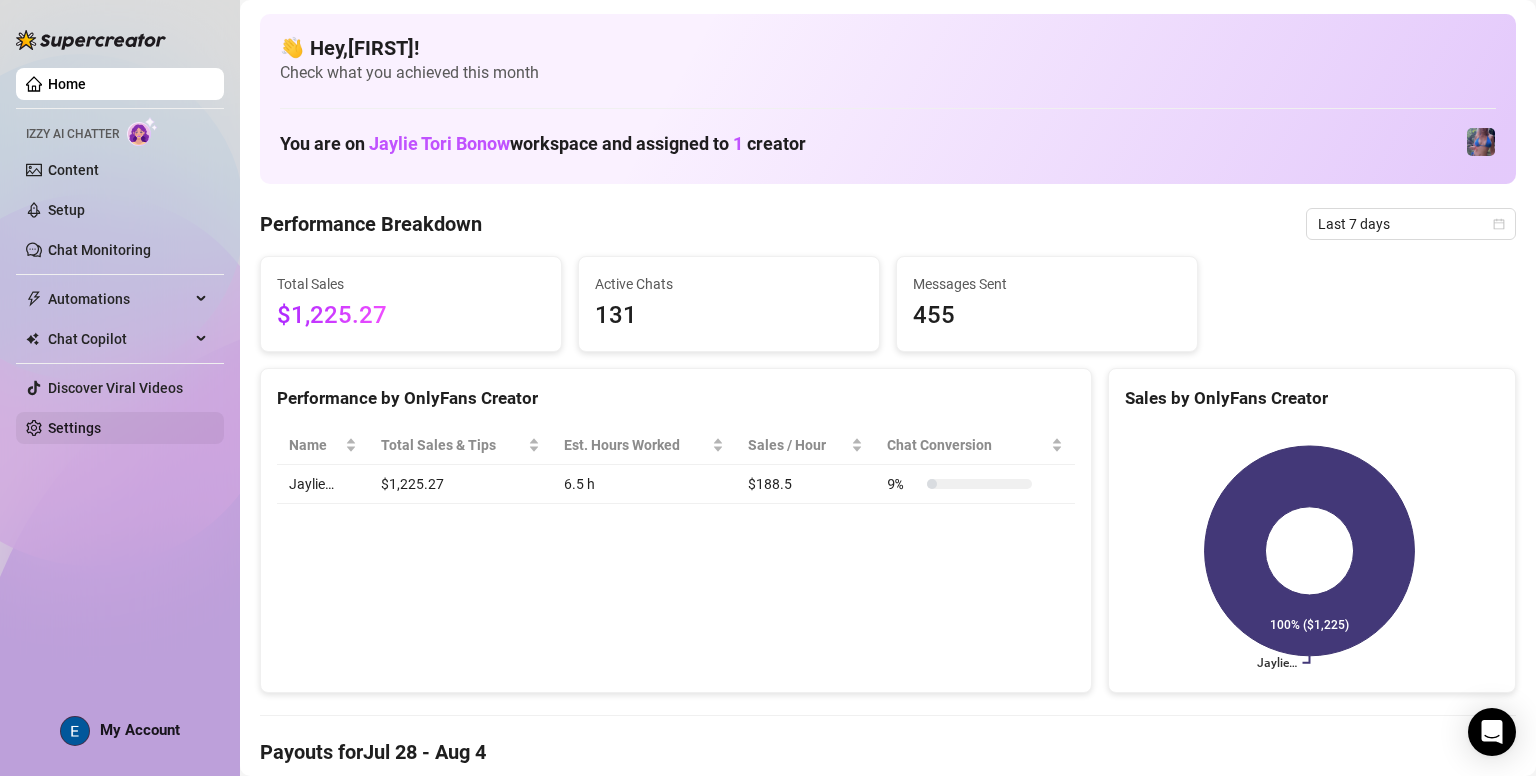 click on "Settings" at bounding box center (74, 428) 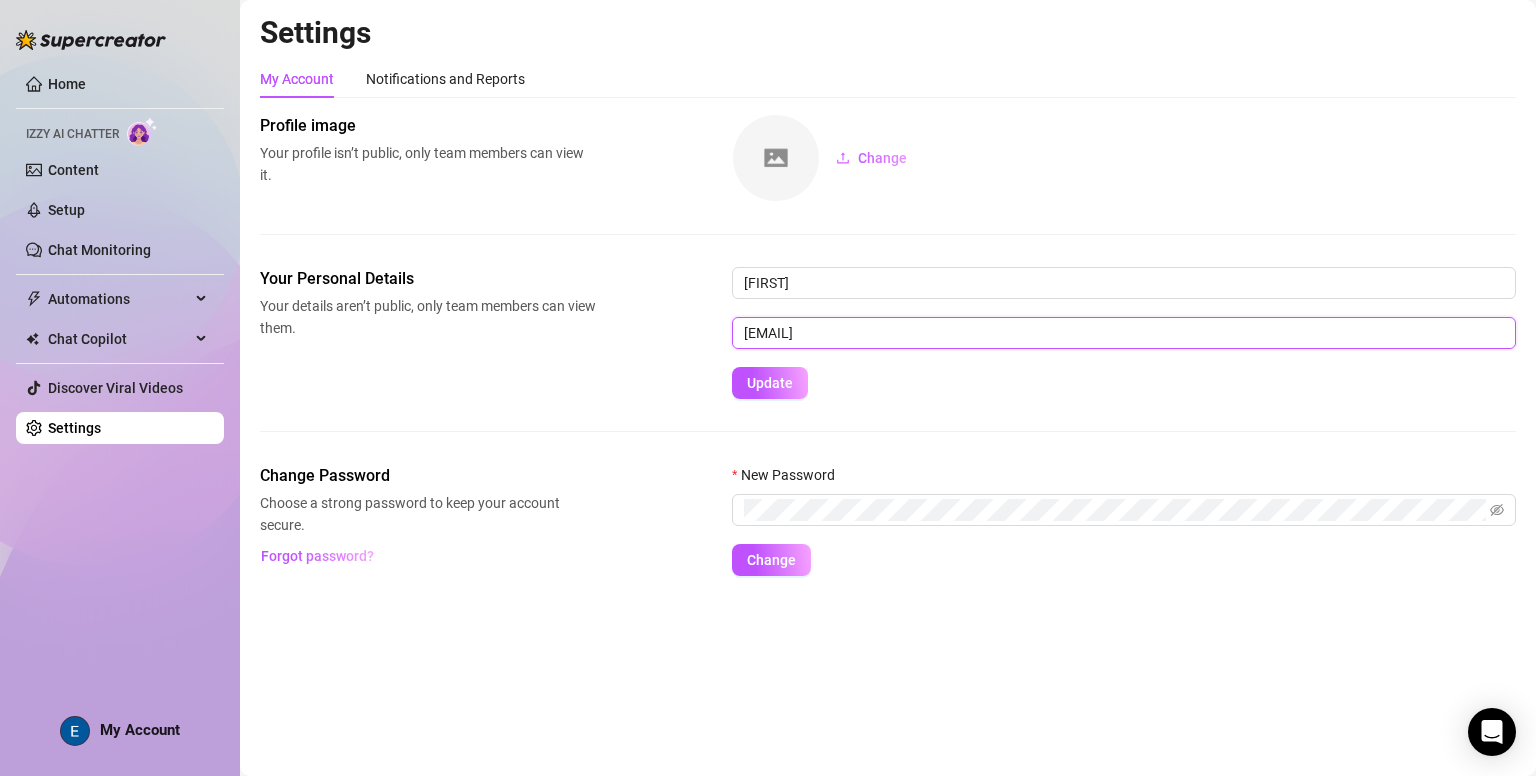 click on "[EMAIL]" at bounding box center (1124, 333) 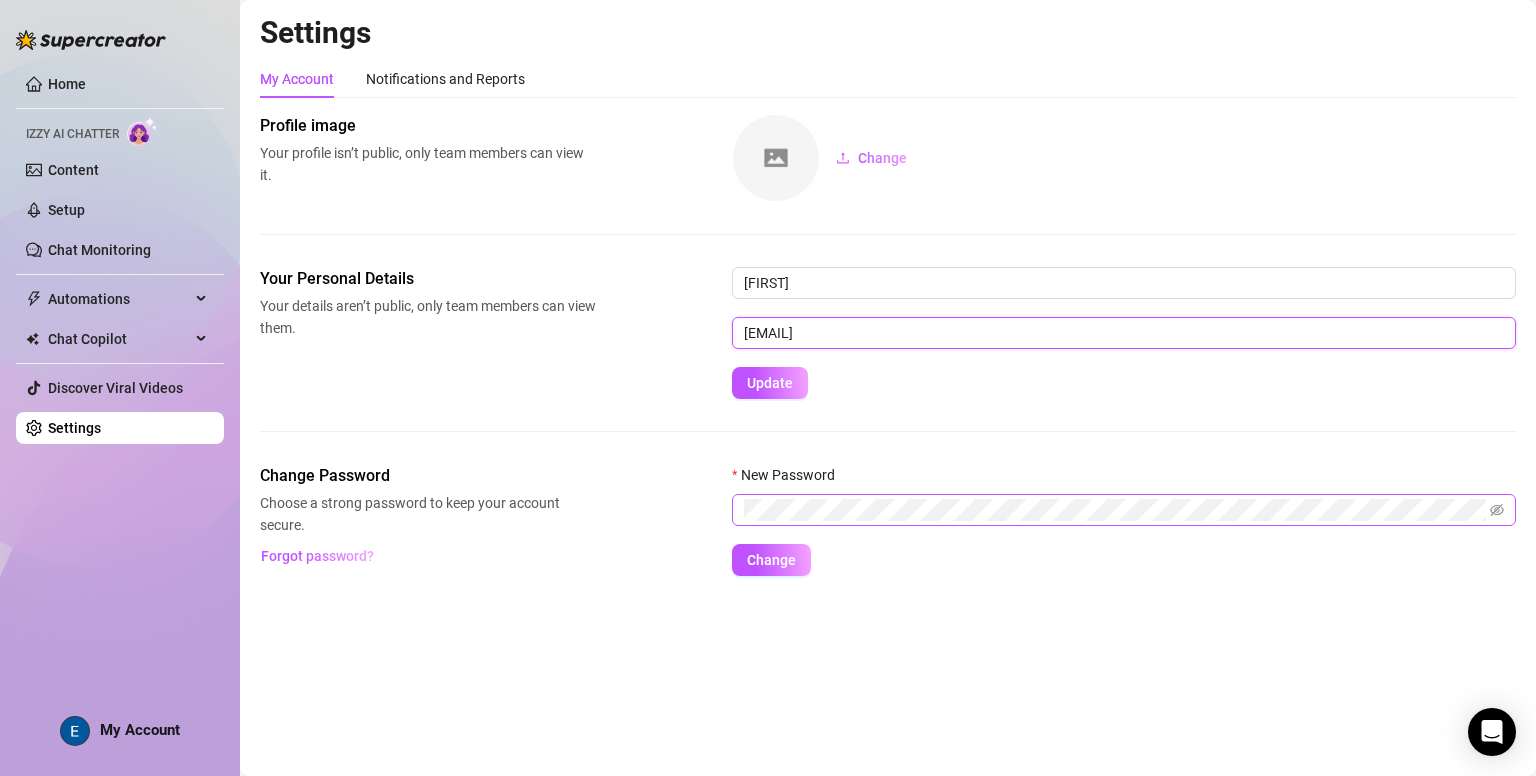 type on "[EMAIL]" 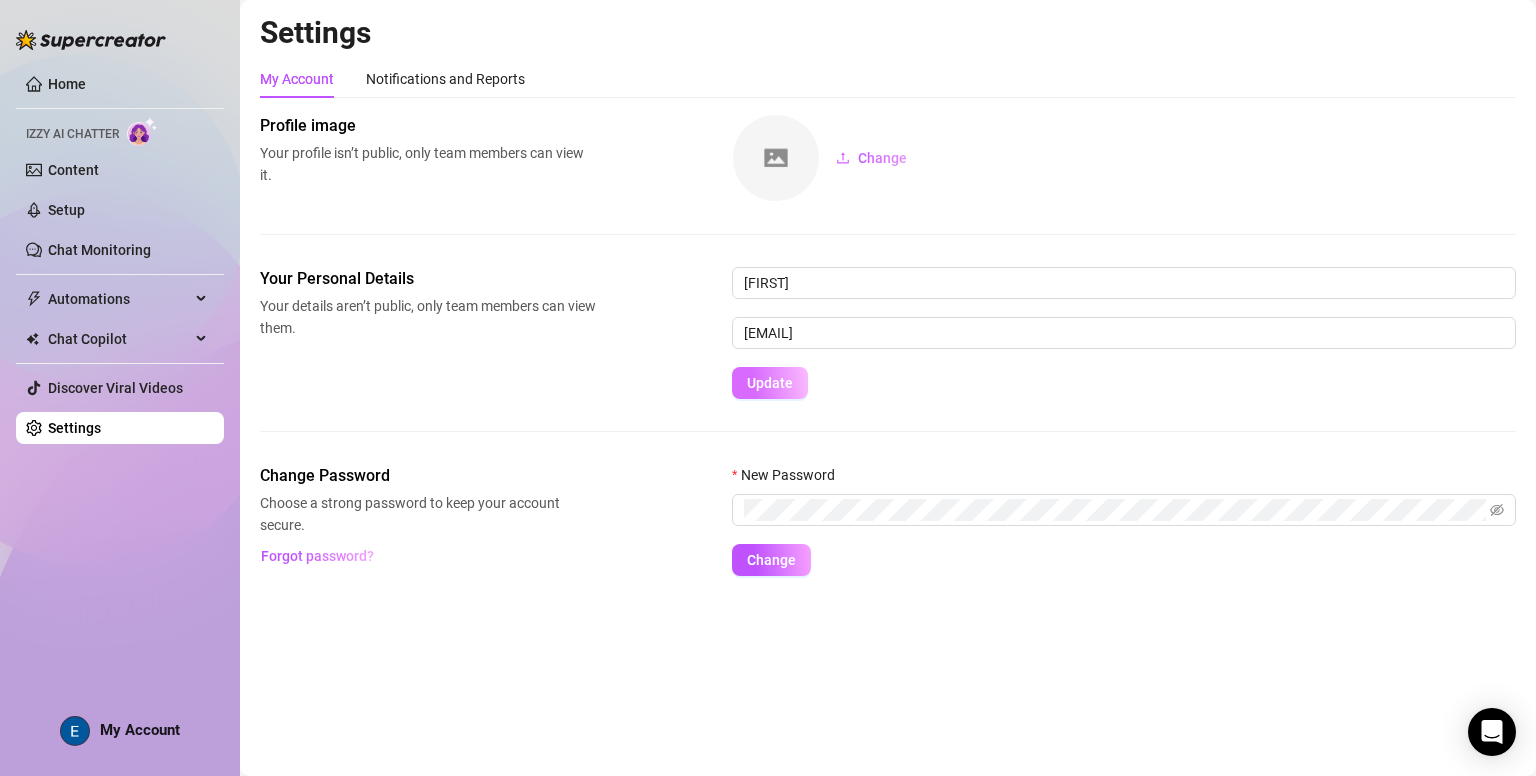 click on "Update" at bounding box center (770, 383) 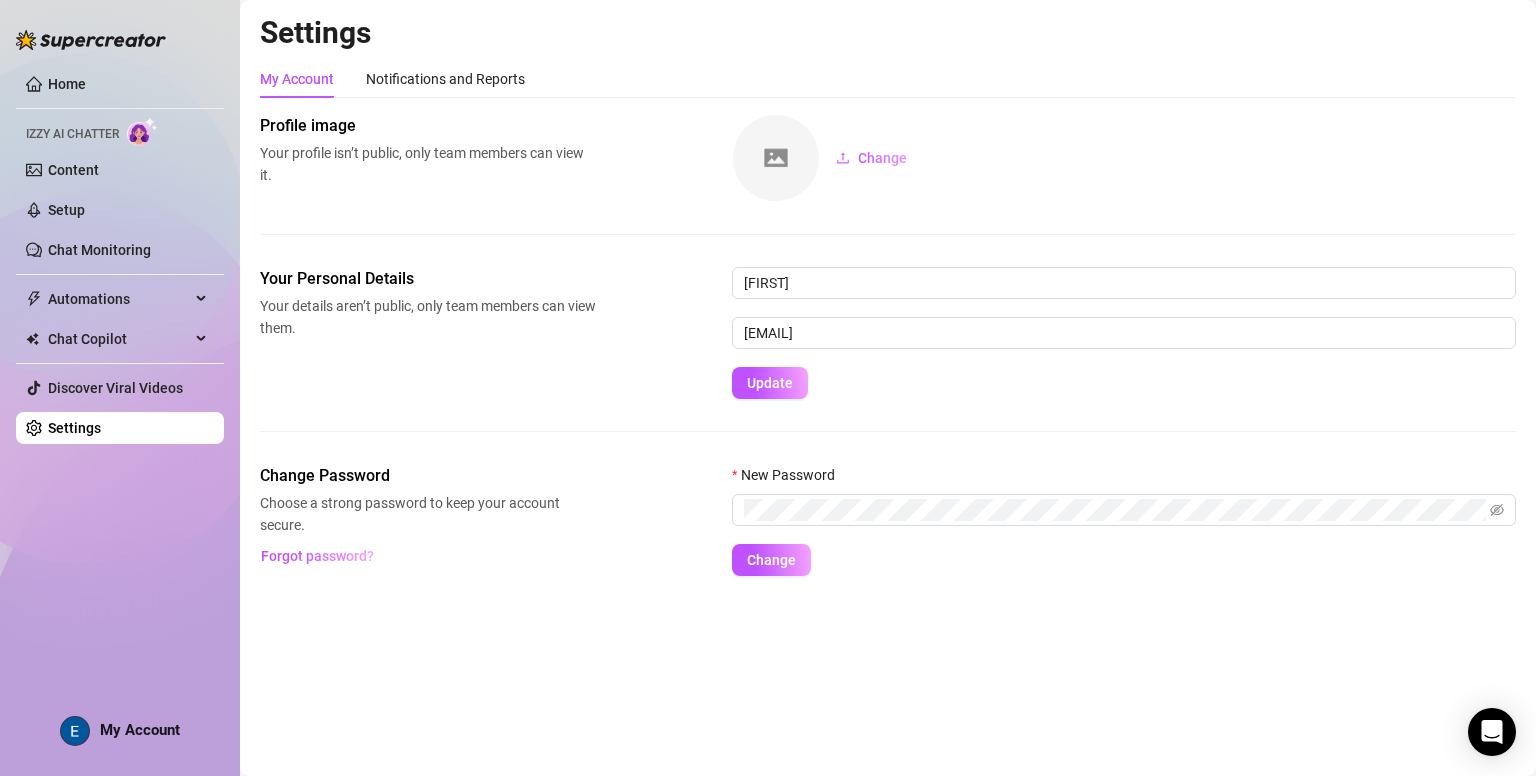 click on "My Account" at bounding box center (140, 730) 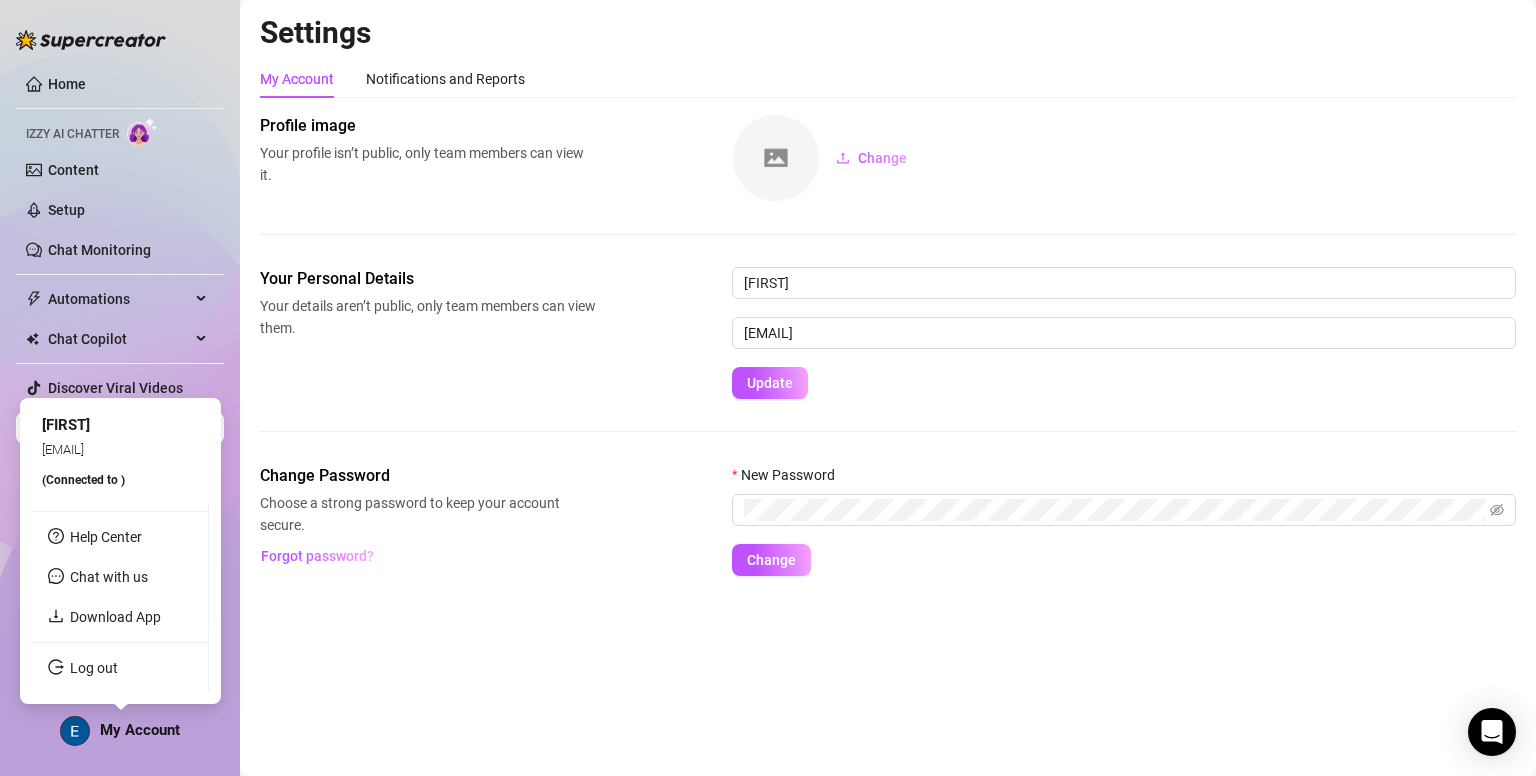 click on "Help Center Chat with us Download App Log out" at bounding box center [120, 597] 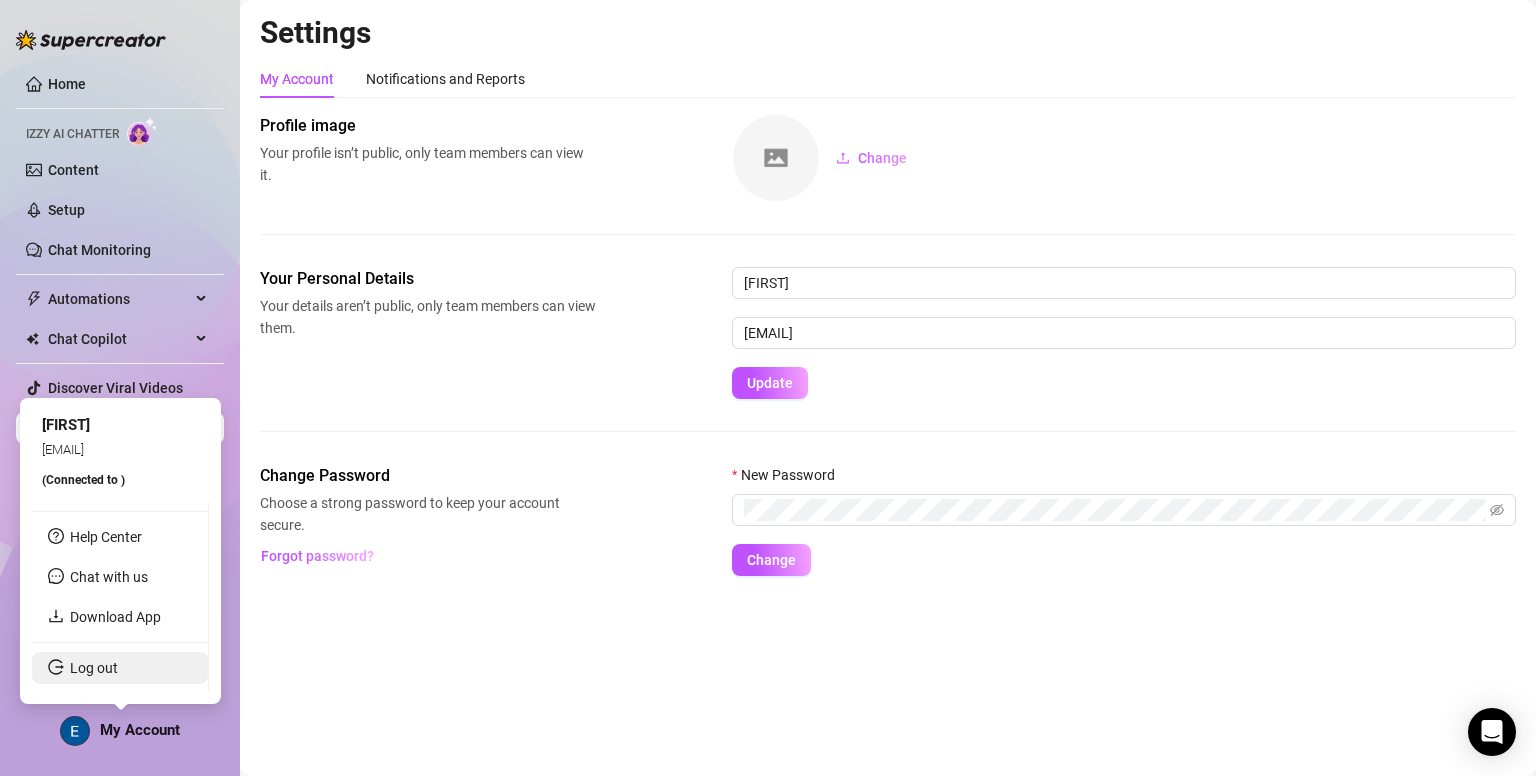 click on "Log out" at bounding box center [94, 668] 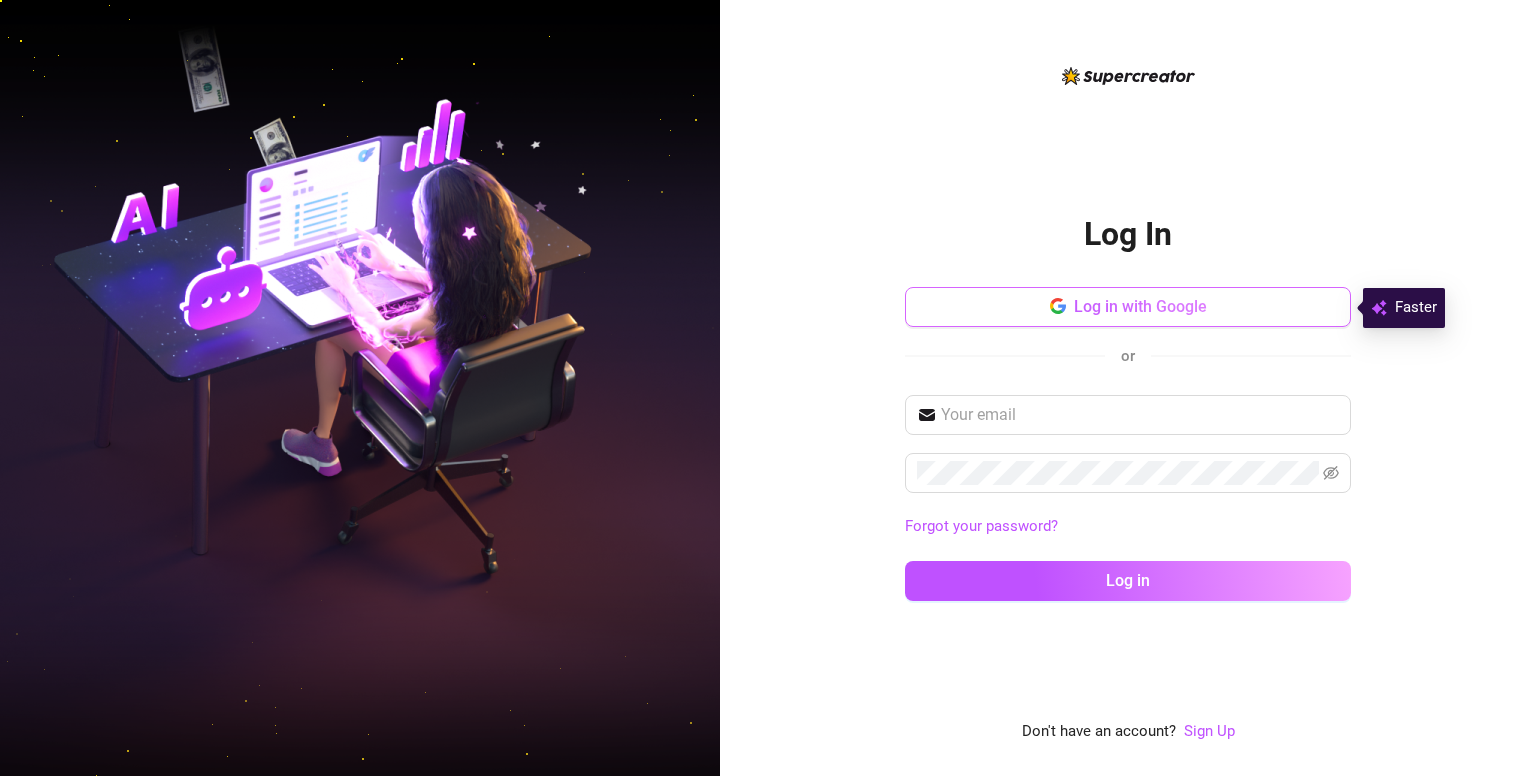 click on "Log in with Google" at bounding box center [1128, 307] 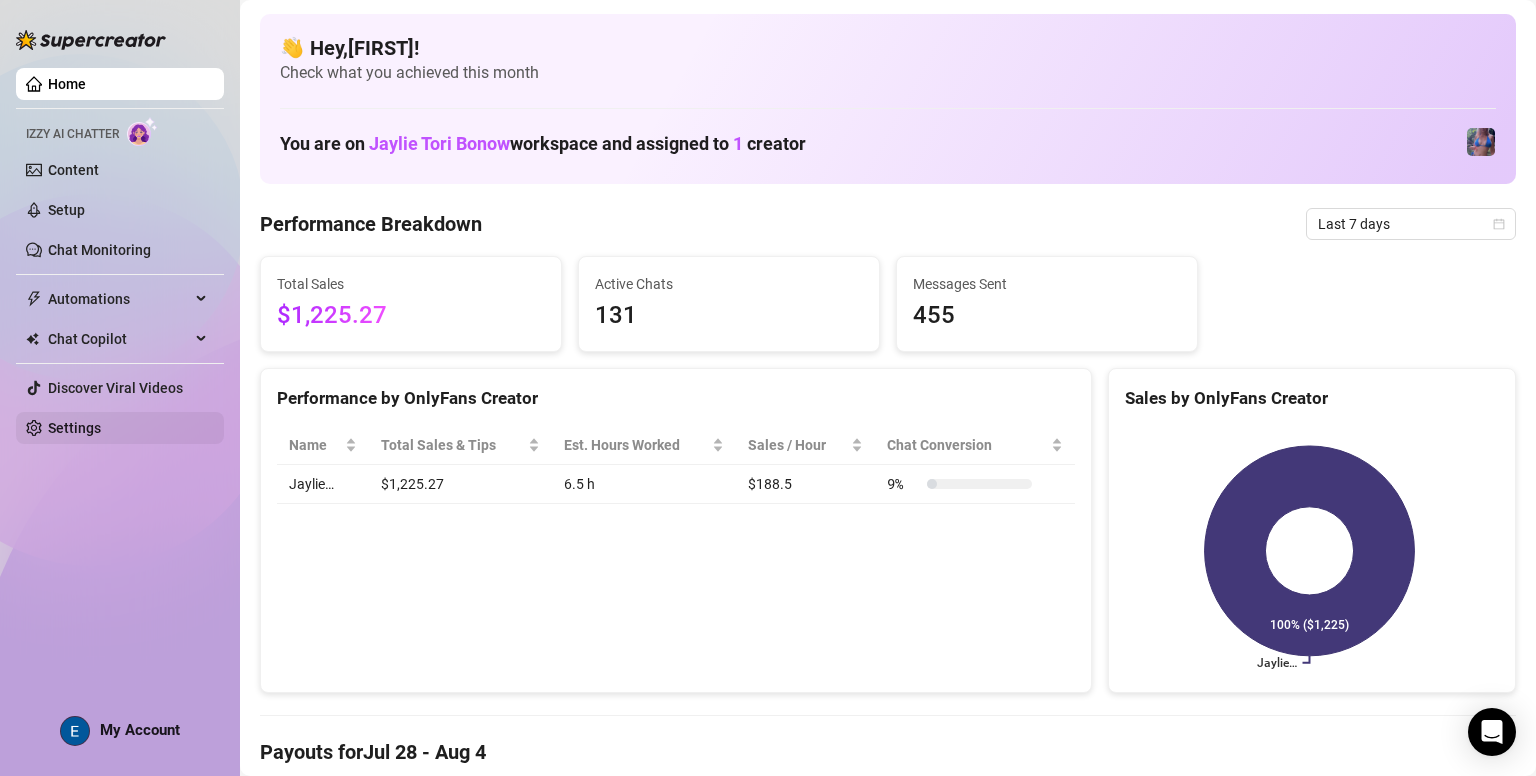 click on "Settings" at bounding box center (74, 428) 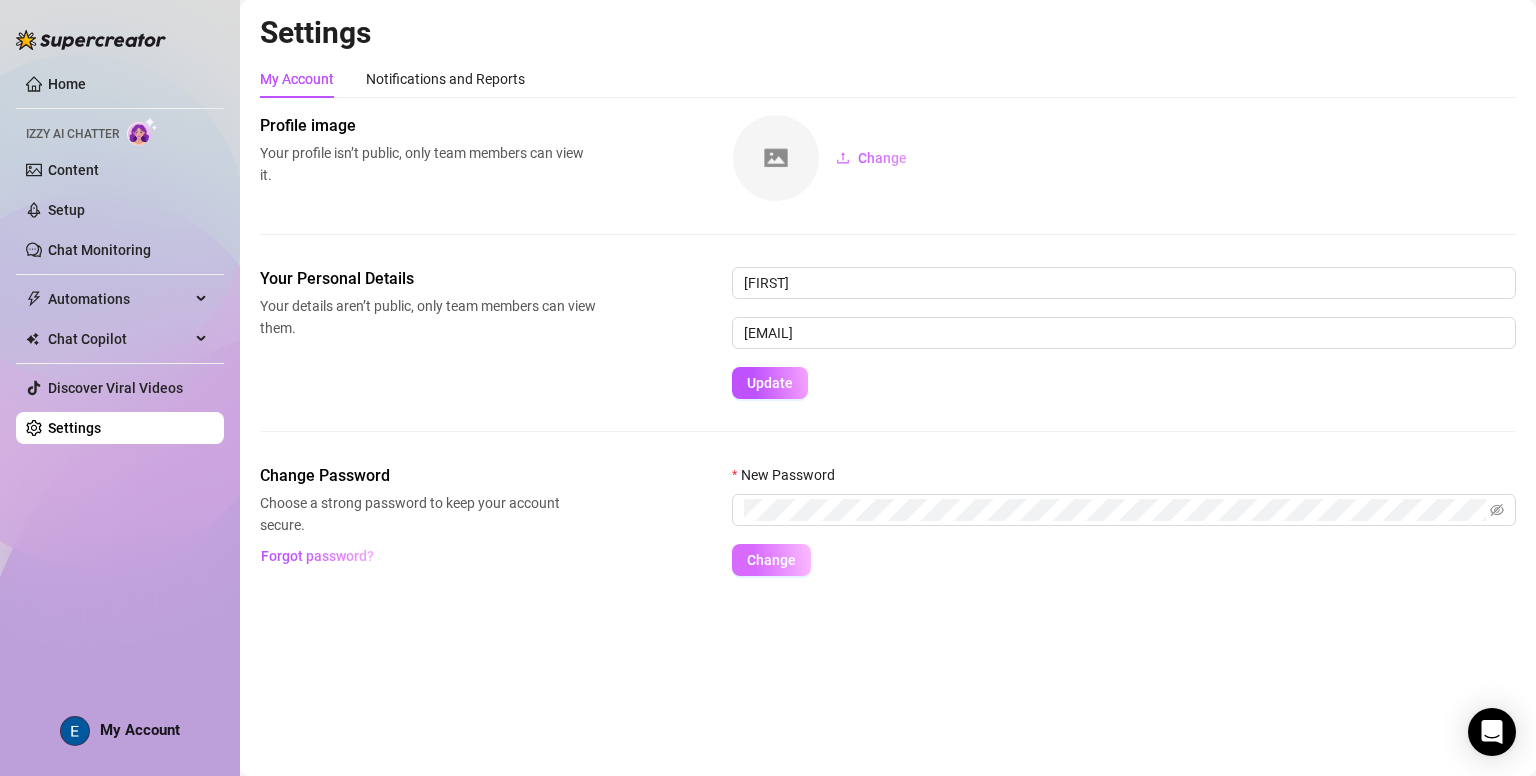 click on "Change" at bounding box center [771, 560] 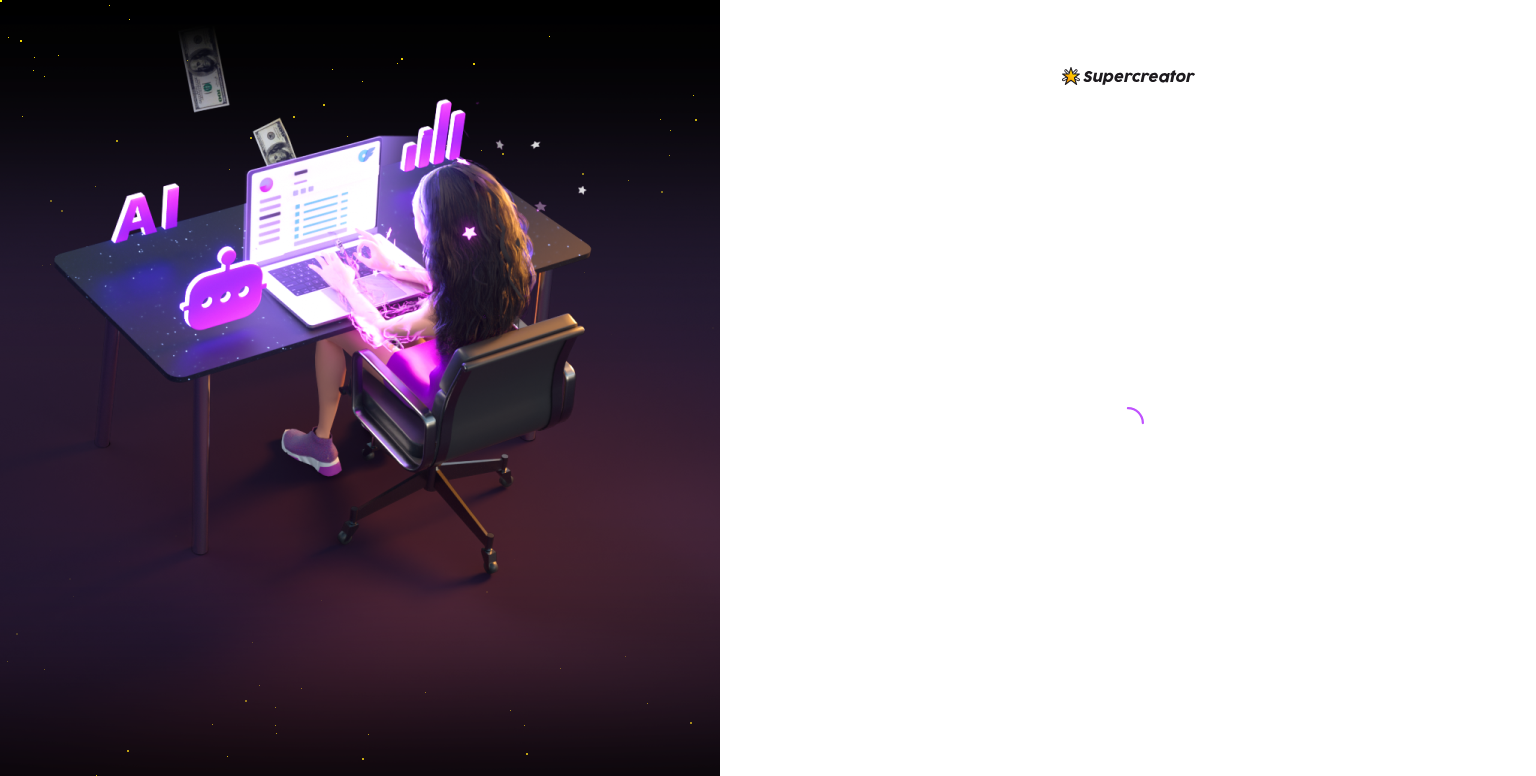 scroll, scrollTop: 0, scrollLeft: 0, axis: both 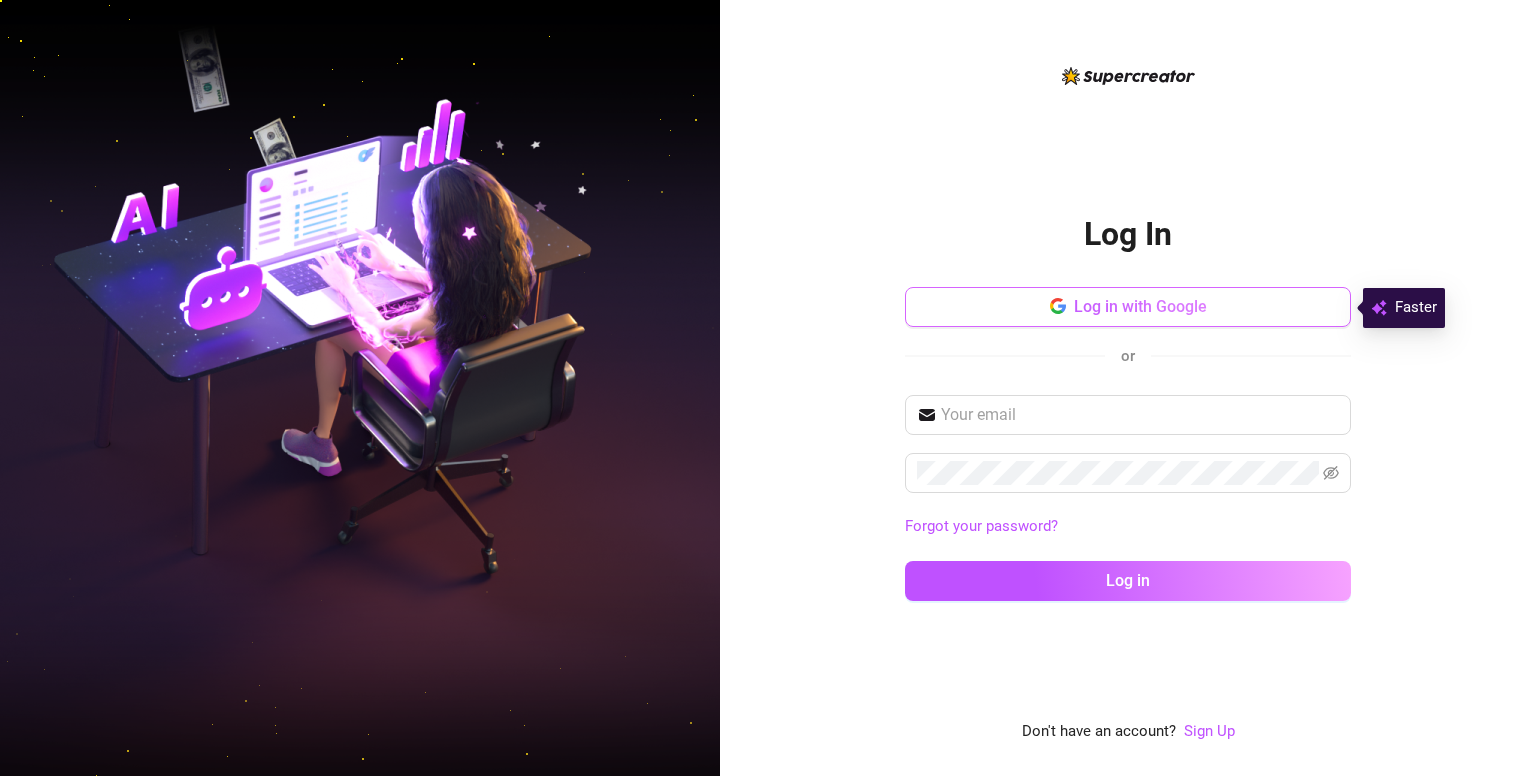 click on "Log in with Google" at bounding box center (1140, 306) 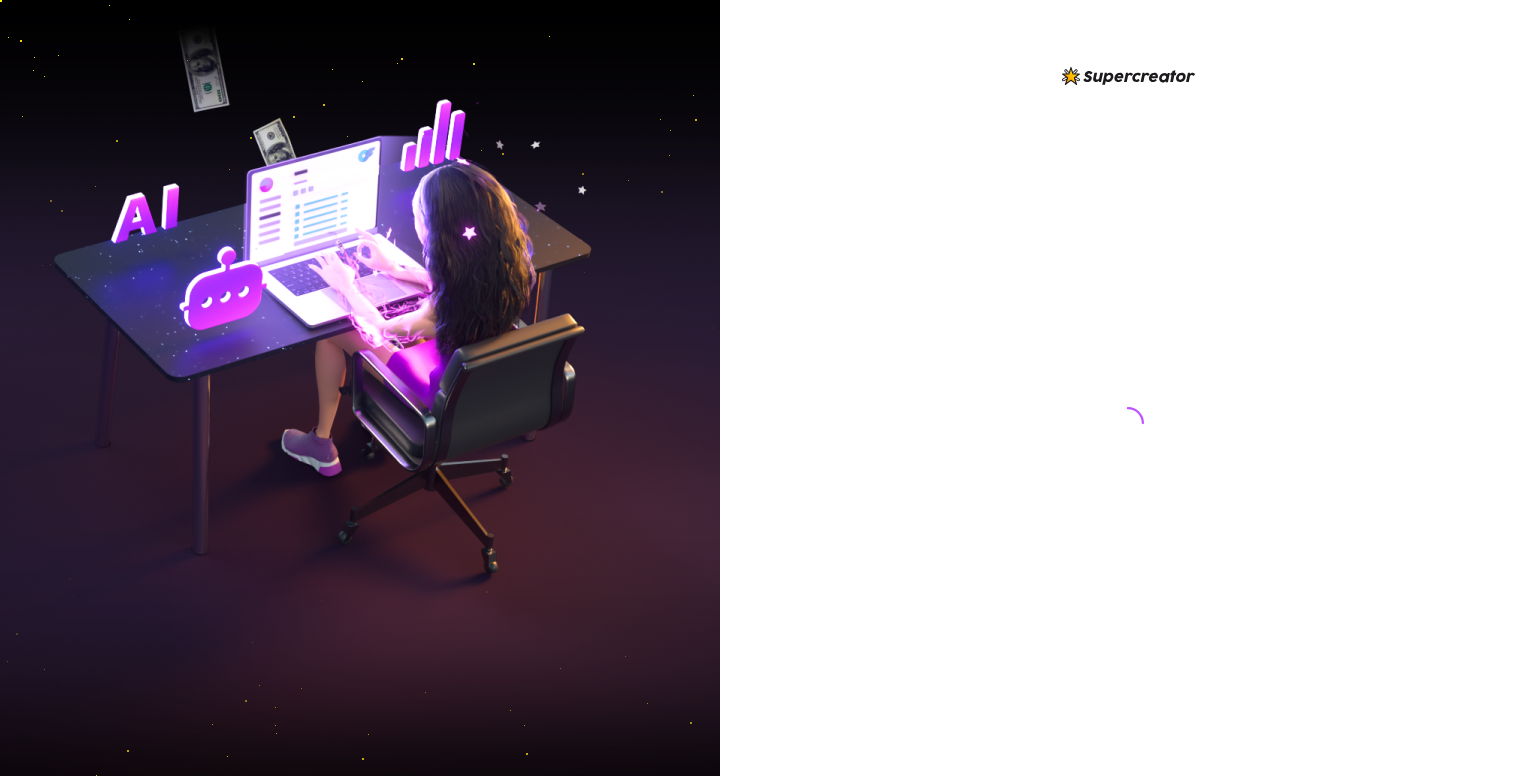 scroll, scrollTop: 0, scrollLeft: 0, axis: both 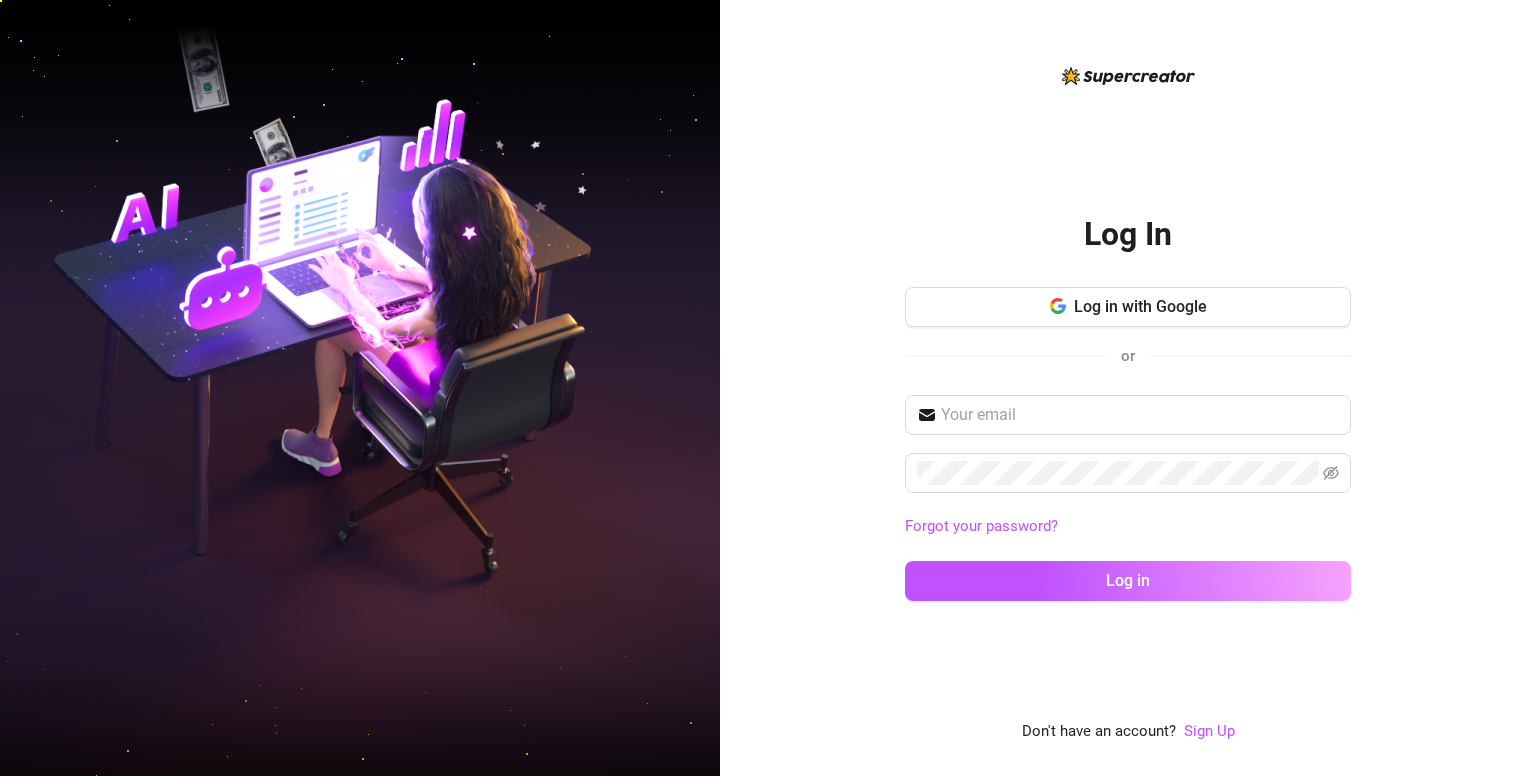 click on "Log in with Google or" at bounding box center [1128, 336] 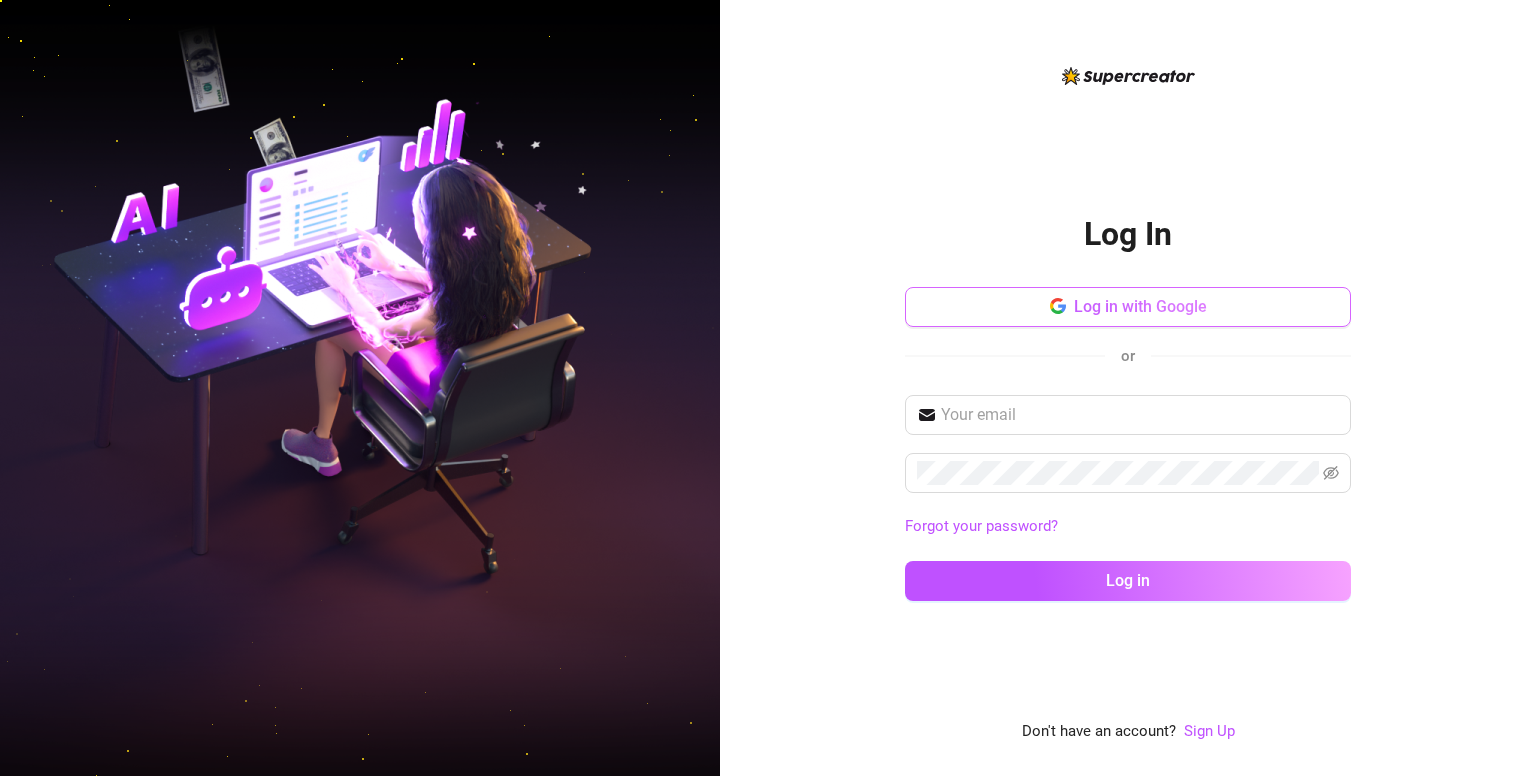 click on "Log in with Google" at bounding box center (1128, 307) 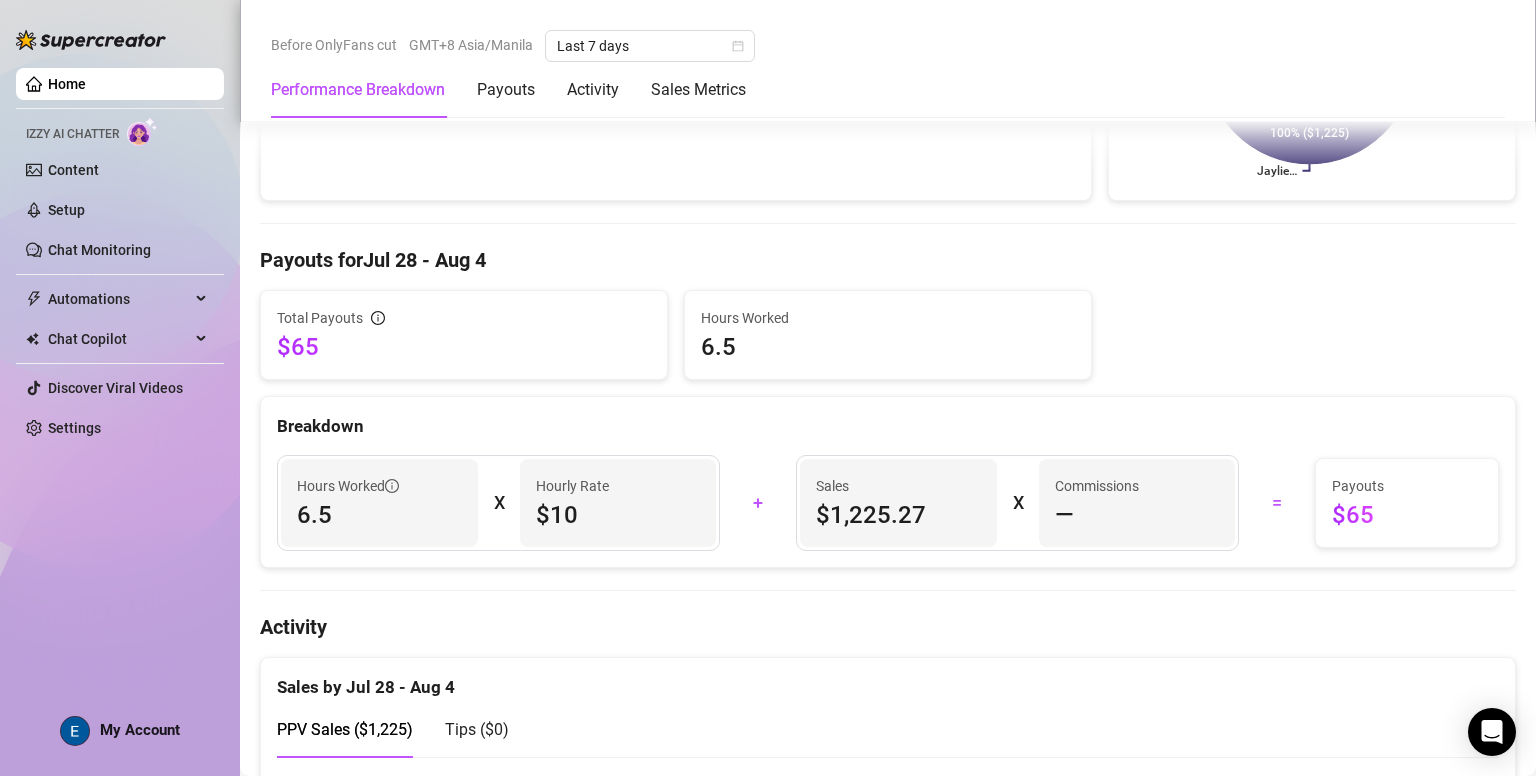 scroll, scrollTop: 0, scrollLeft: 0, axis: both 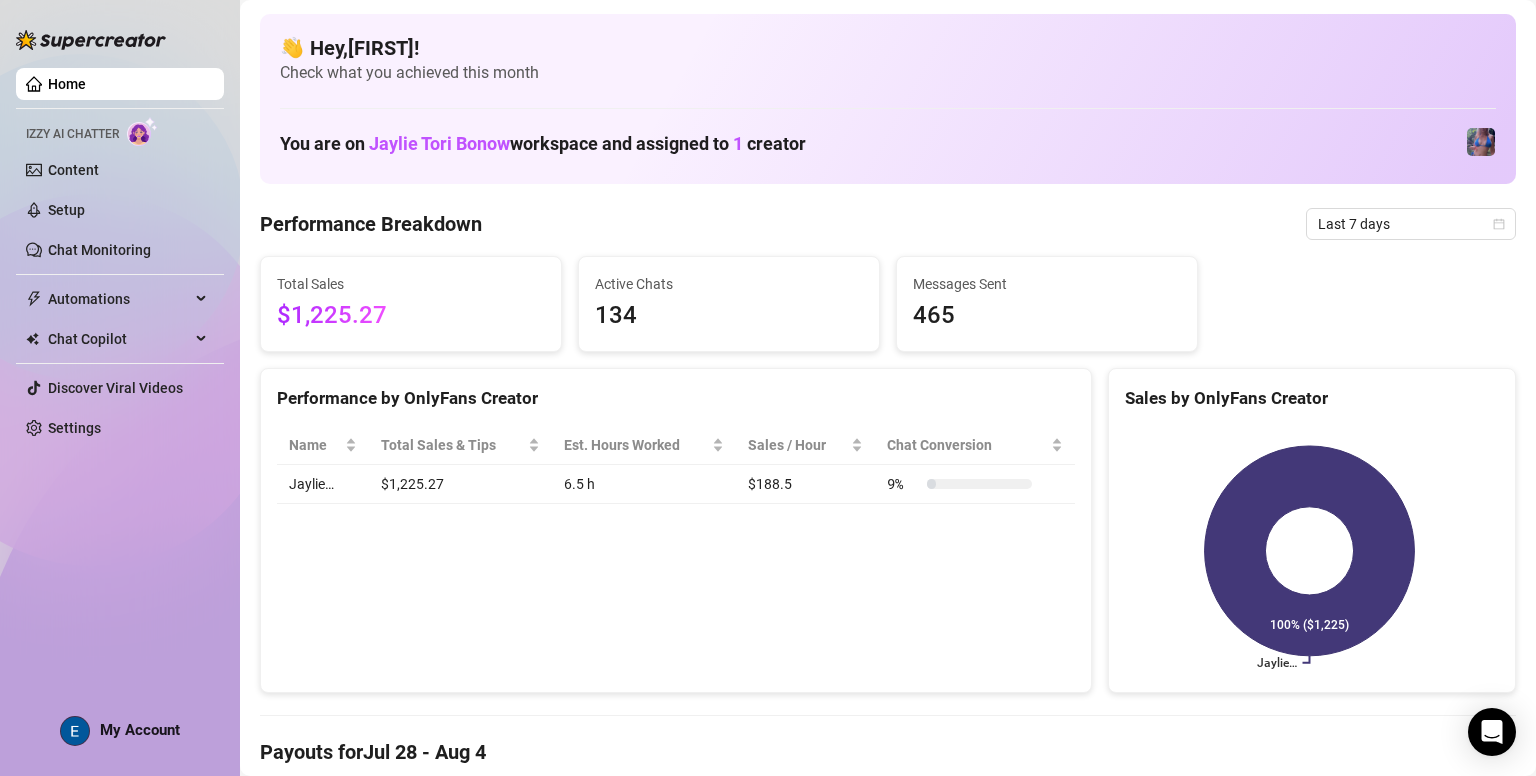 click on "Home" at bounding box center [67, 84] 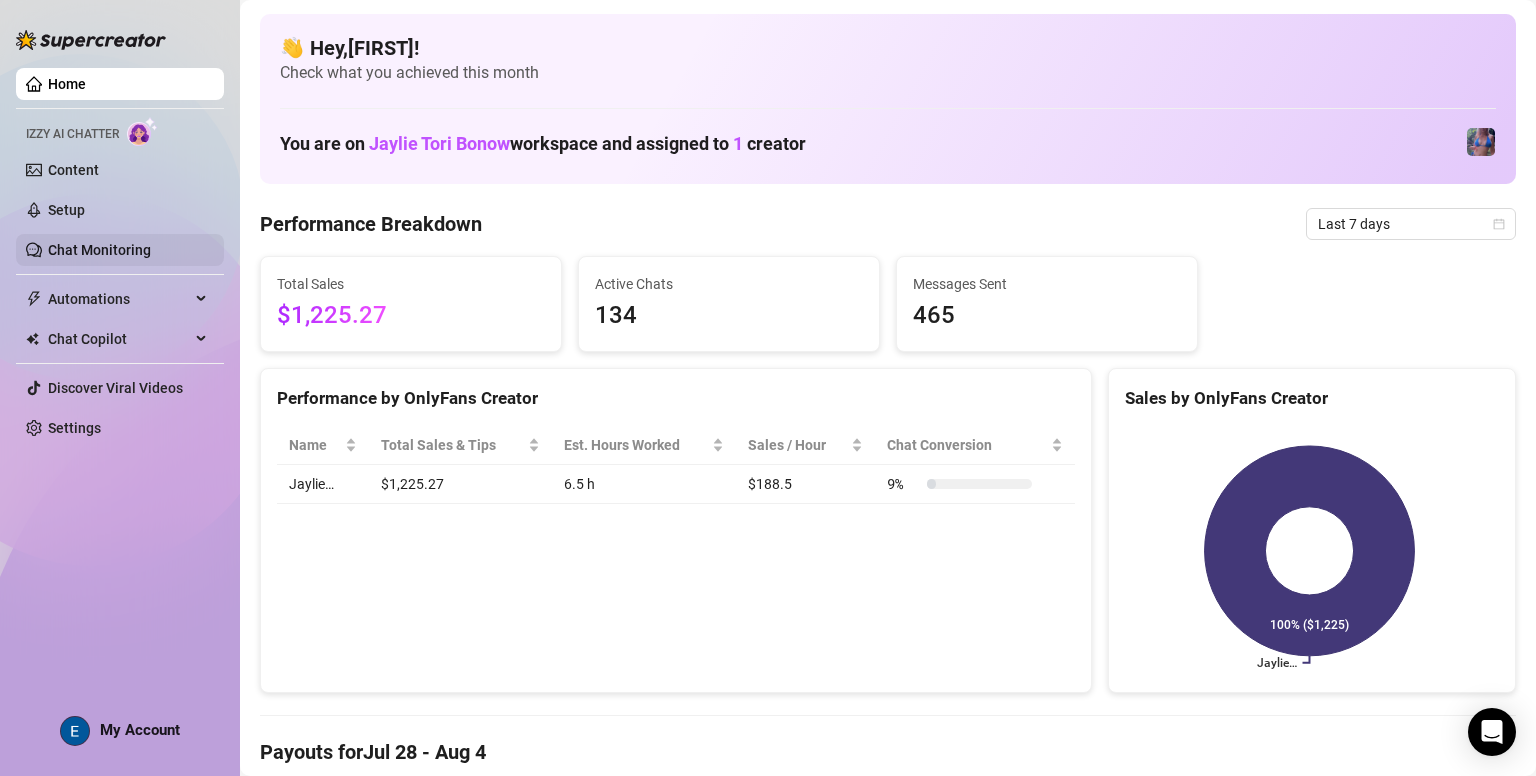 click on "Chat Monitoring" at bounding box center (99, 250) 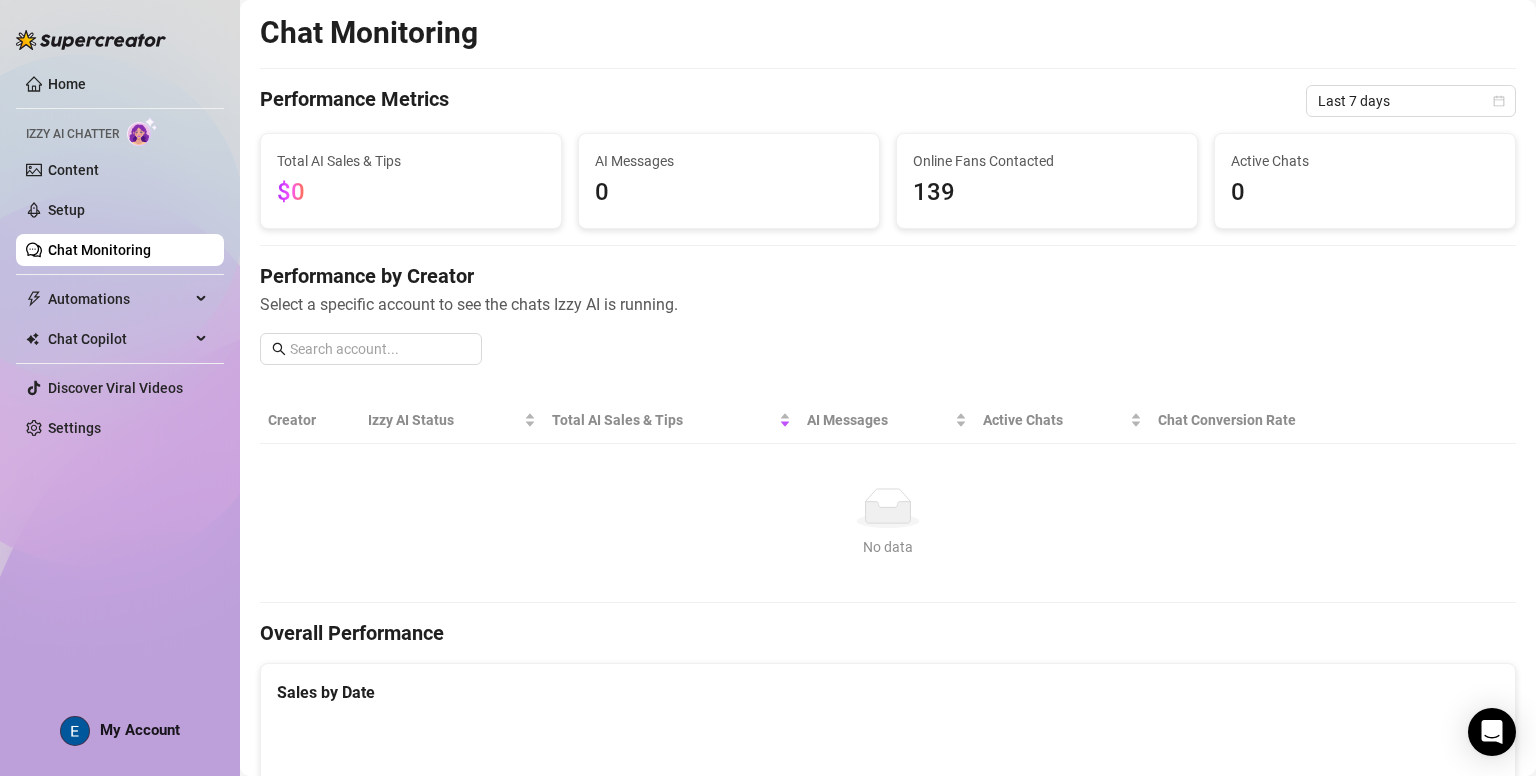 scroll, scrollTop: 0, scrollLeft: 0, axis: both 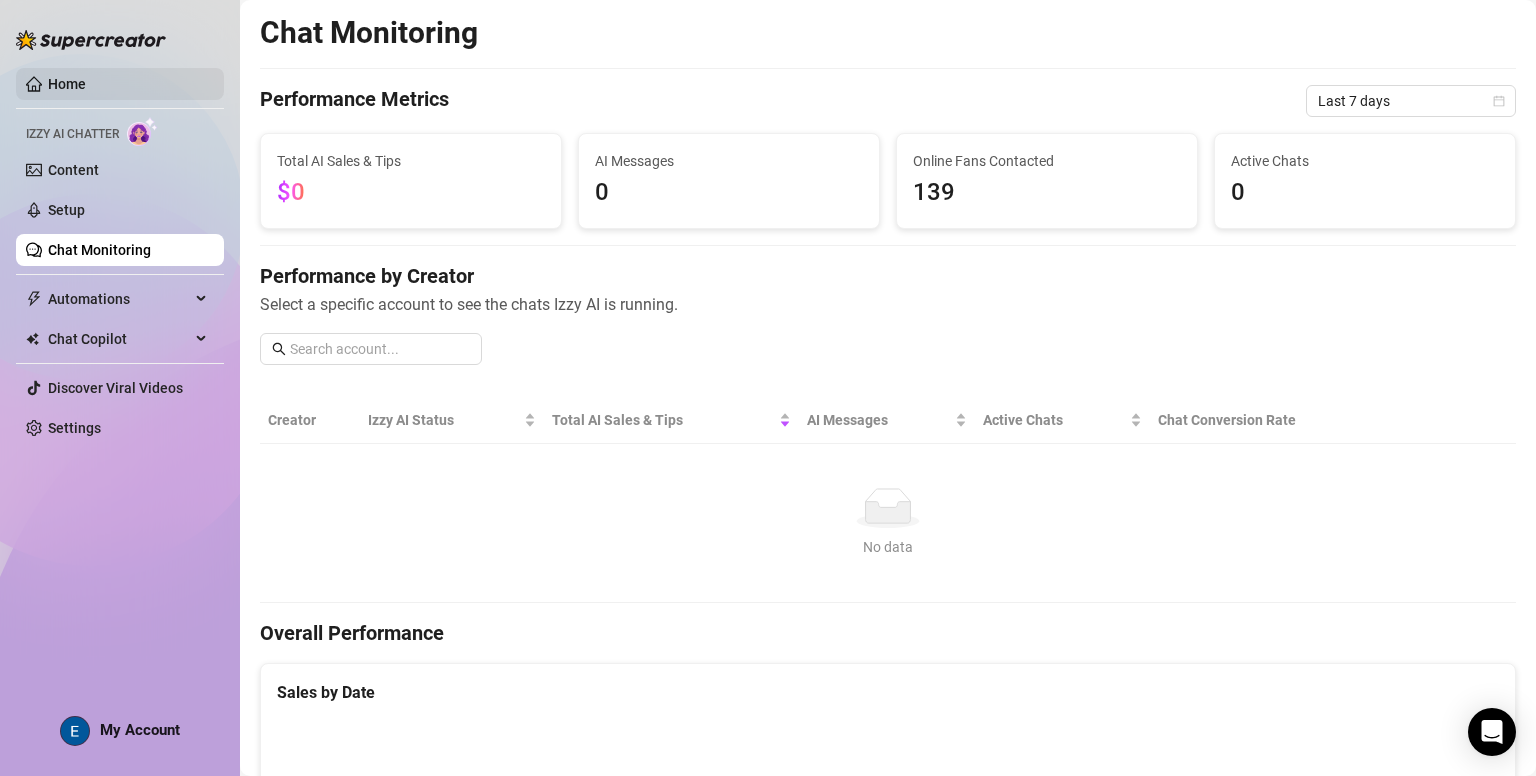 click on "Home" at bounding box center [67, 84] 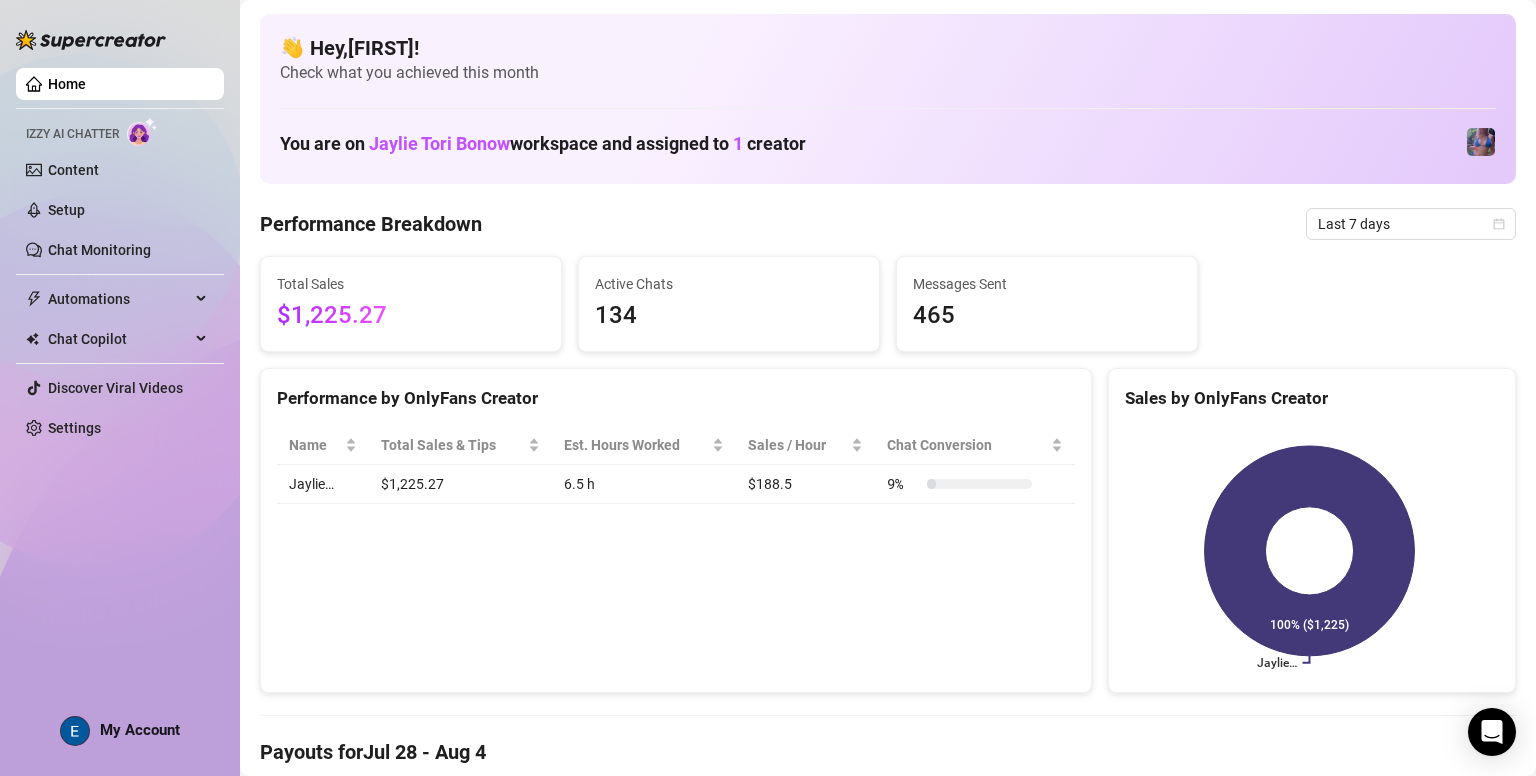scroll, scrollTop: 0, scrollLeft: 0, axis: both 